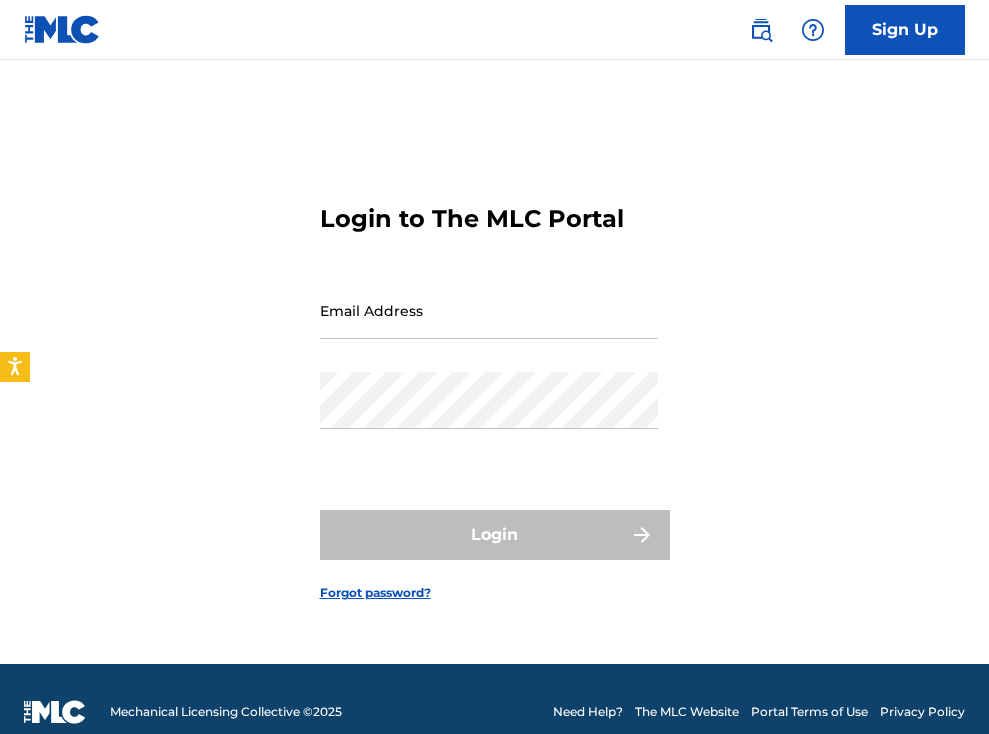 scroll, scrollTop: 0, scrollLeft: 0, axis: both 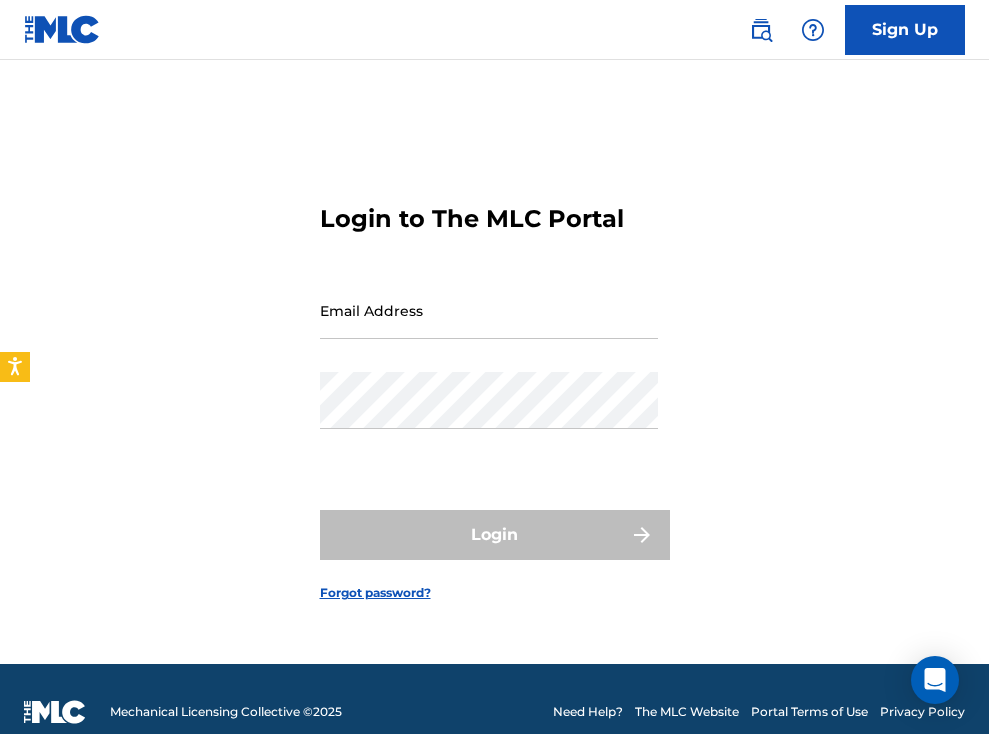 click on "Email Address" at bounding box center (489, 310) 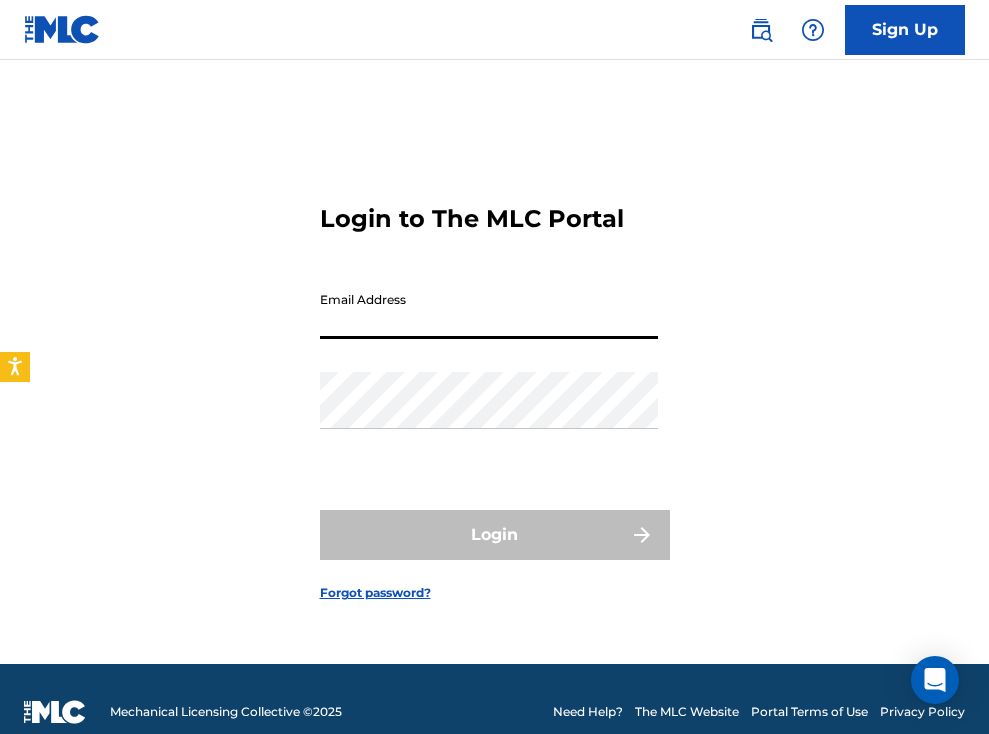type on "[EMAIL_ADDRESS][DOMAIN_NAME]" 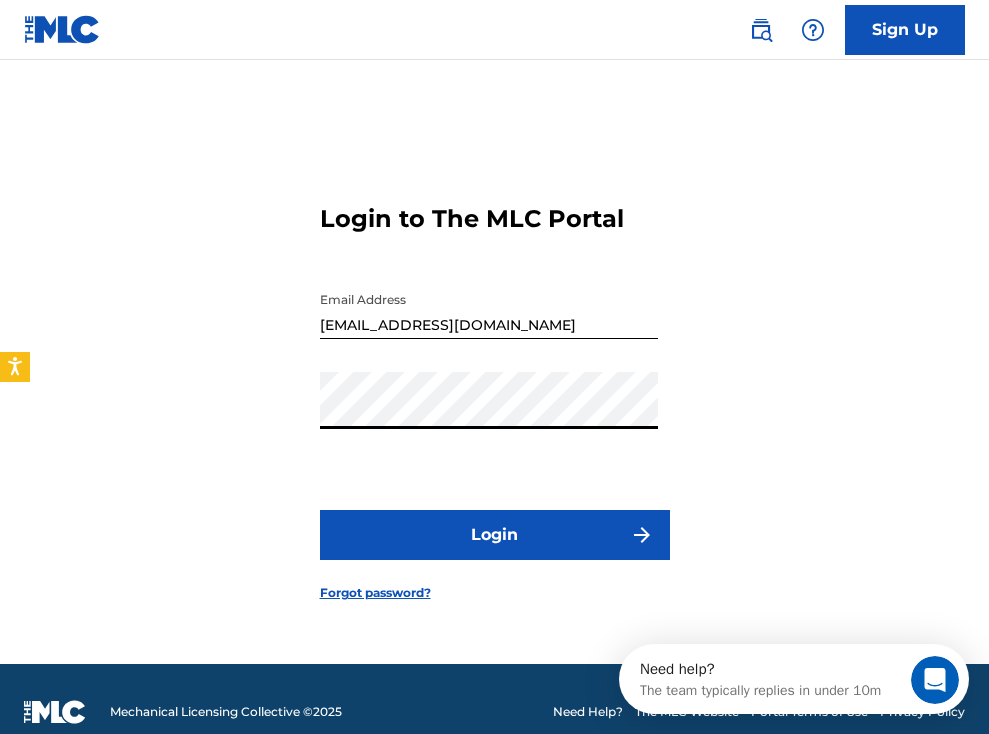 scroll, scrollTop: 0, scrollLeft: 0, axis: both 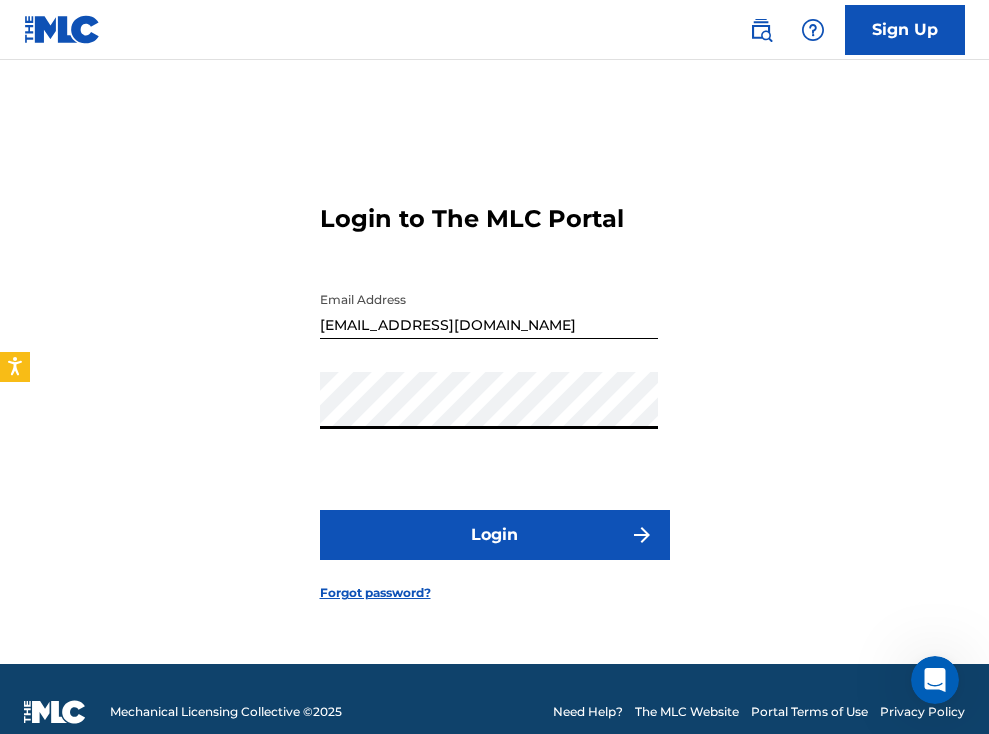 click on "Login" at bounding box center (495, 535) 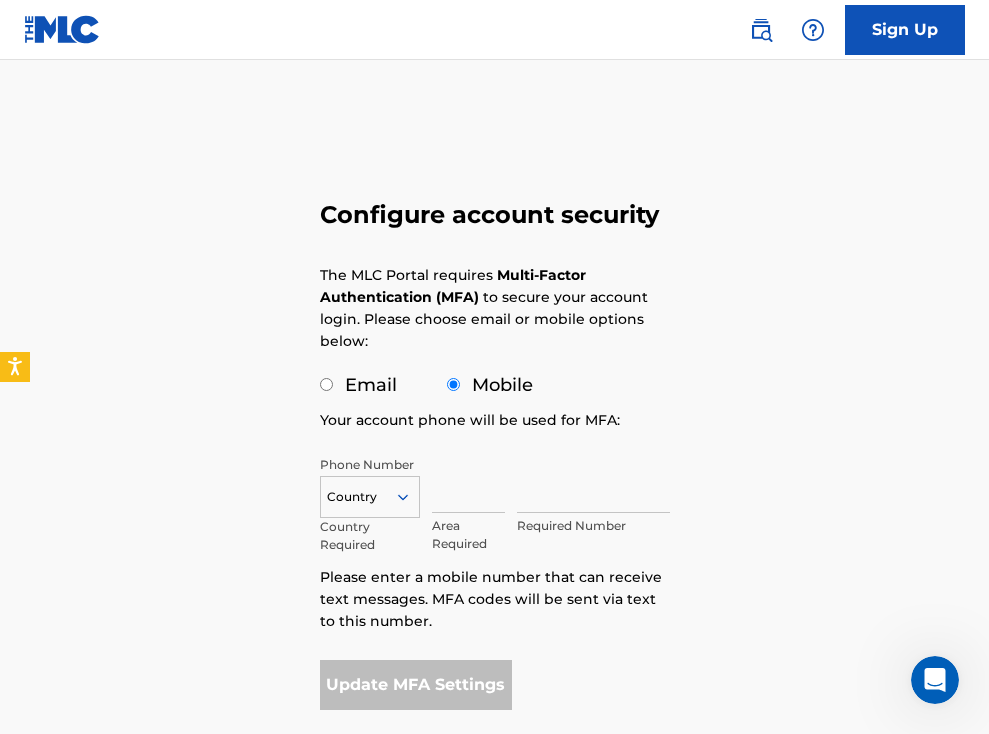 click on "Email" at bounding box center [326, 384] 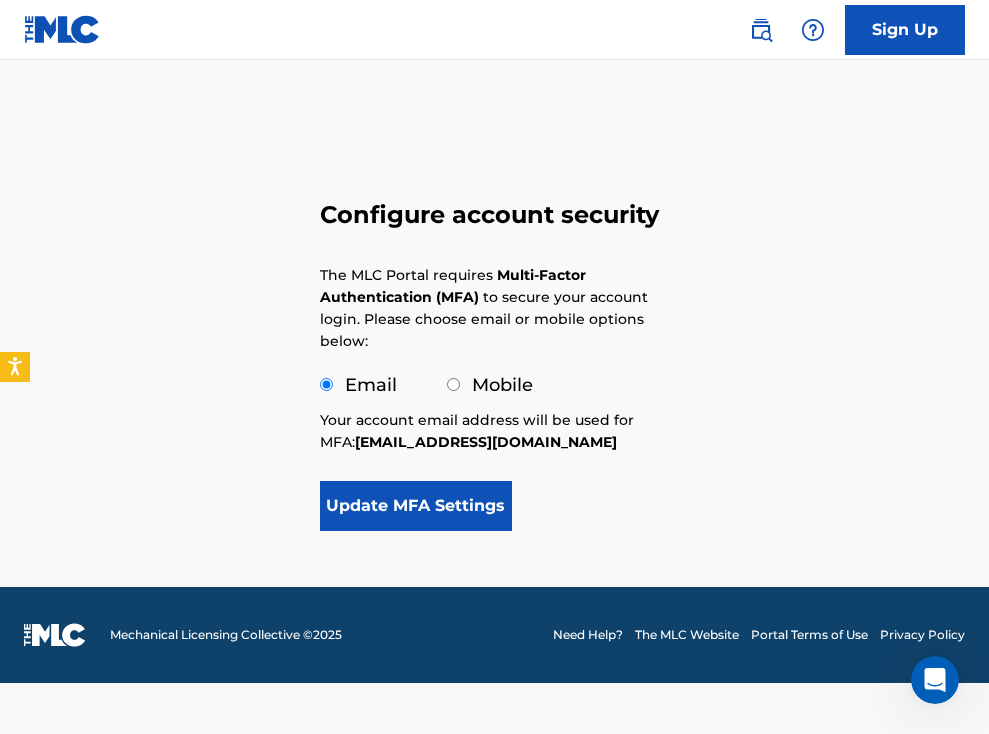 click on "Update MFA Settings" at bounding box center (416, 506) 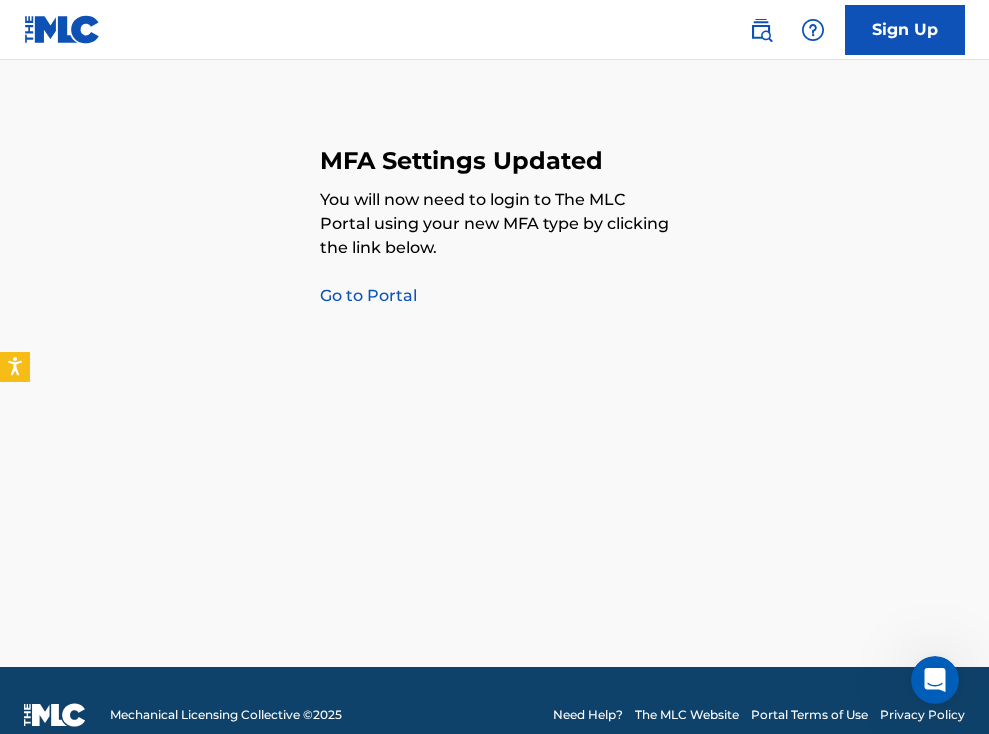 click on "Go to Portal" at bounding box center (368, 295) 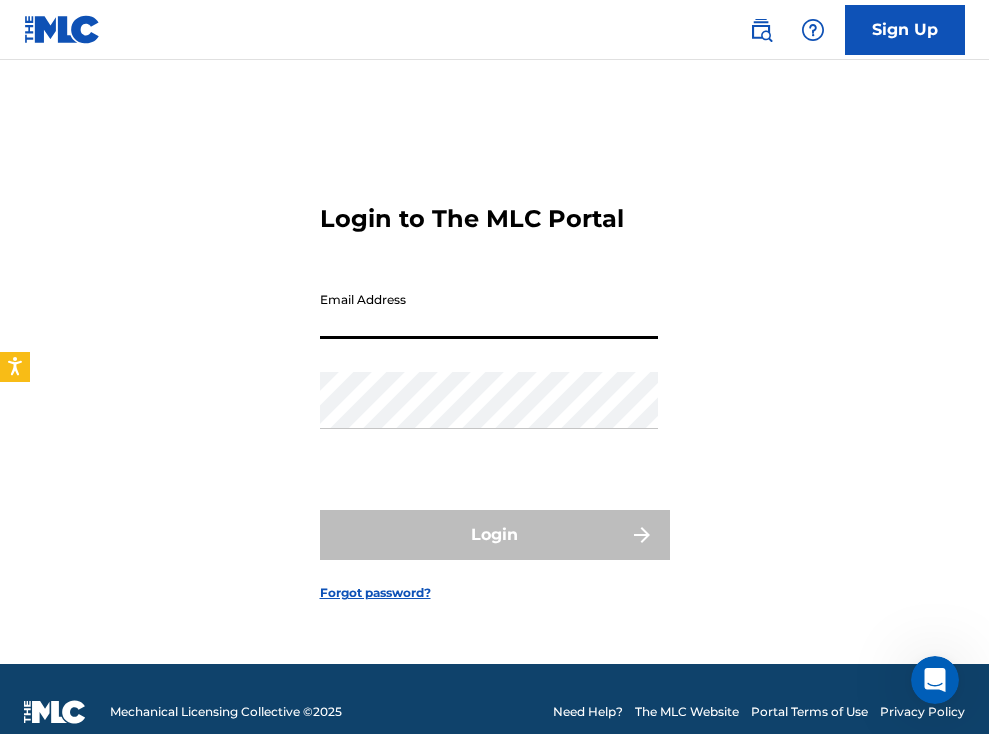 click on "Email Address" at bounding box center [489, 310] 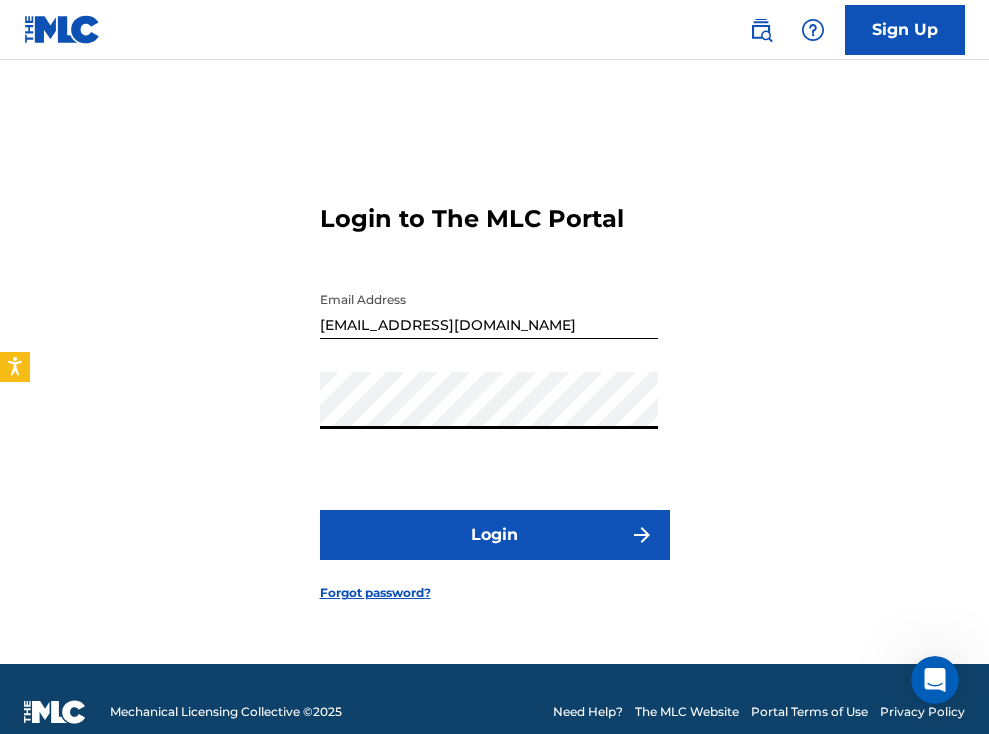 click on "Login" at bounding box center (495, 535) 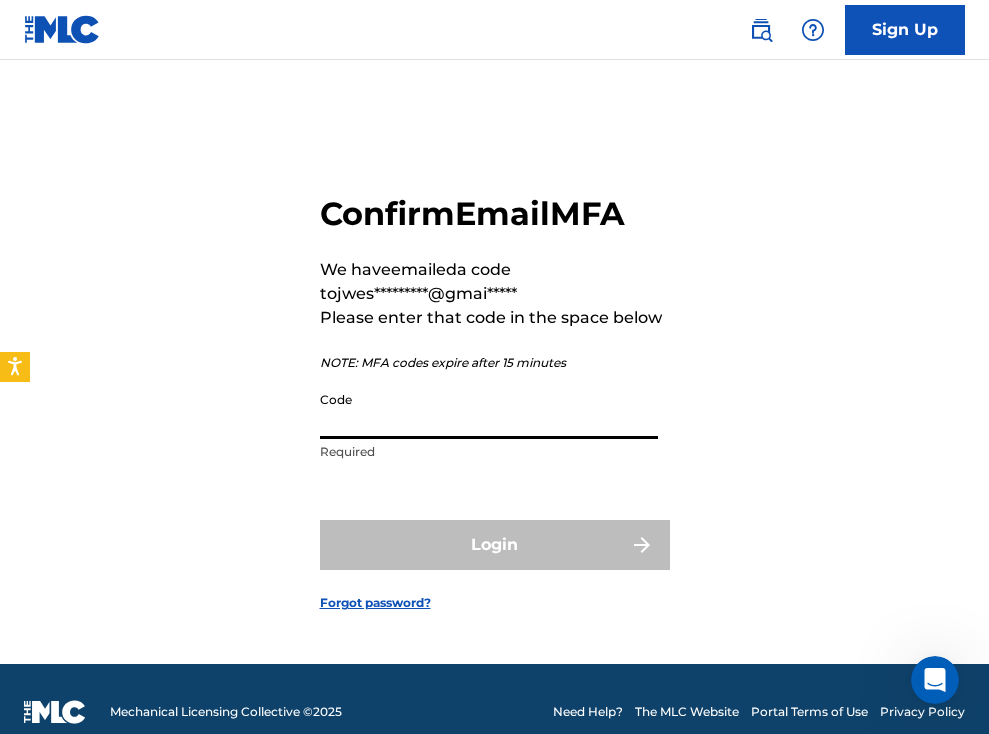 click on "Code" at bounding box center [489, 410] 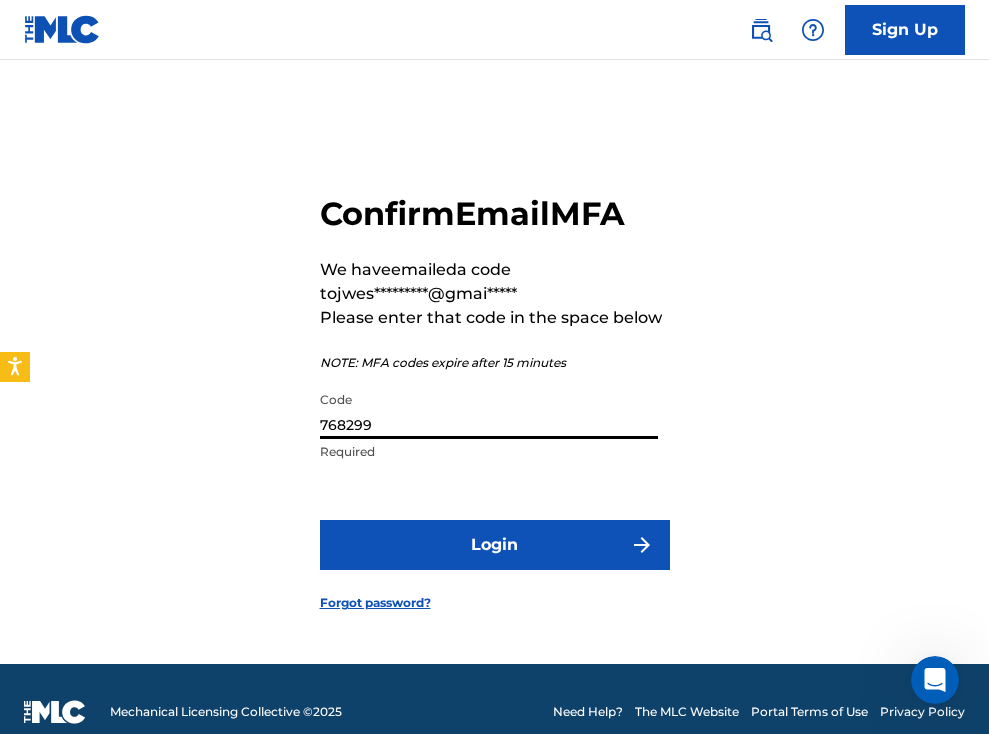 type on "768299" 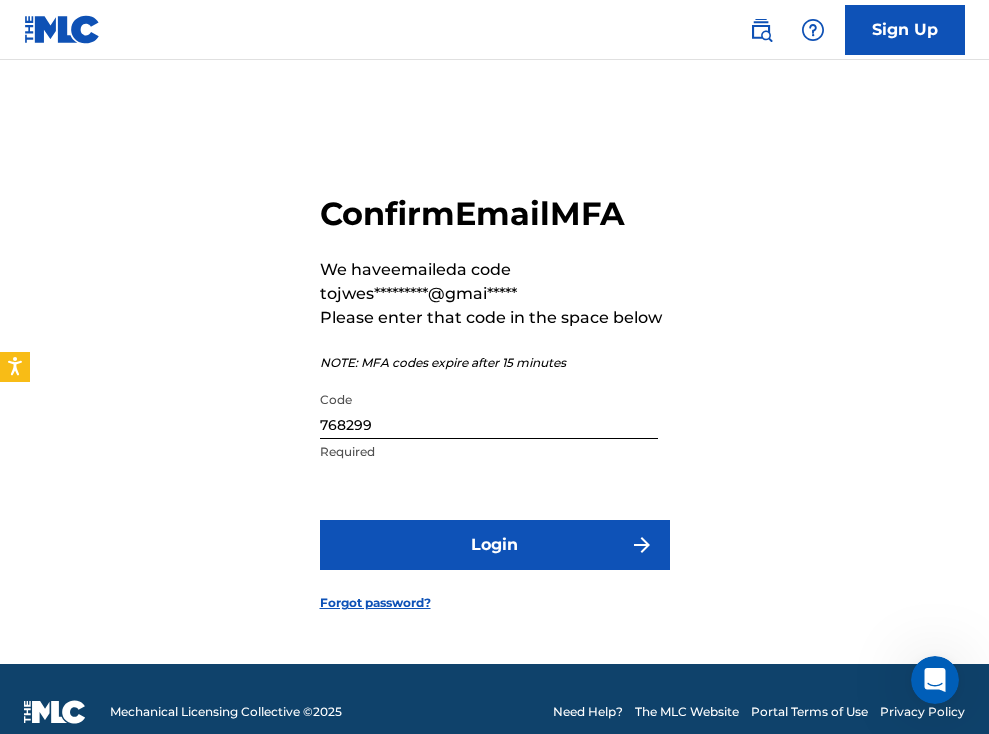 click on "Login" at bounding box center (495, 545) 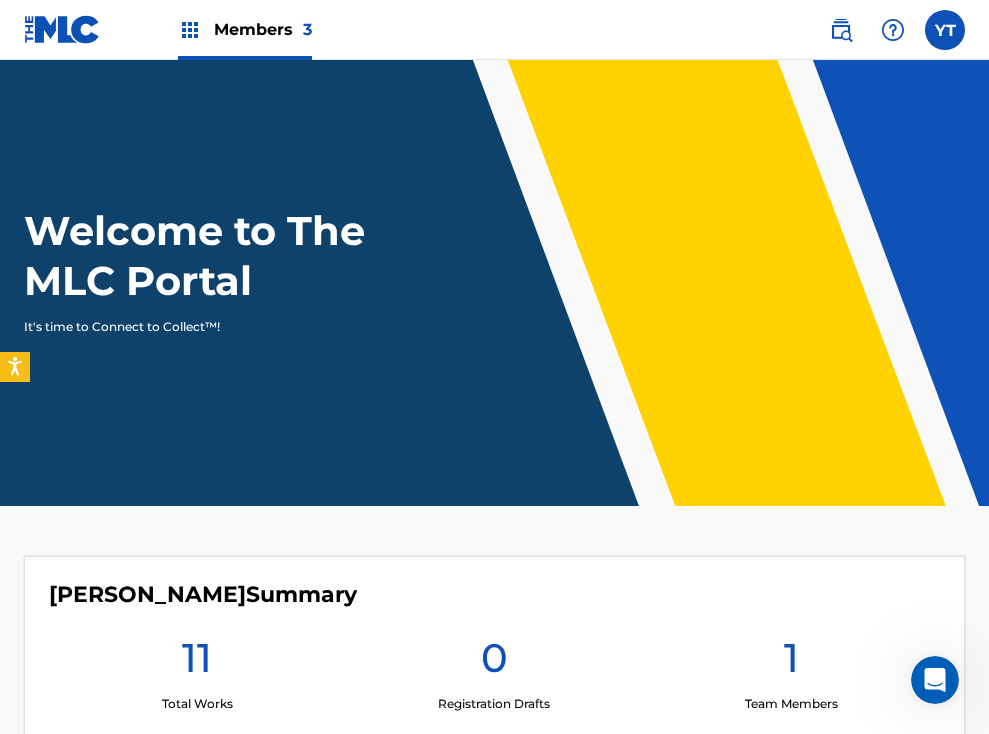 scroll, scrollTop: 0, scrollLeft: 0, axis: both 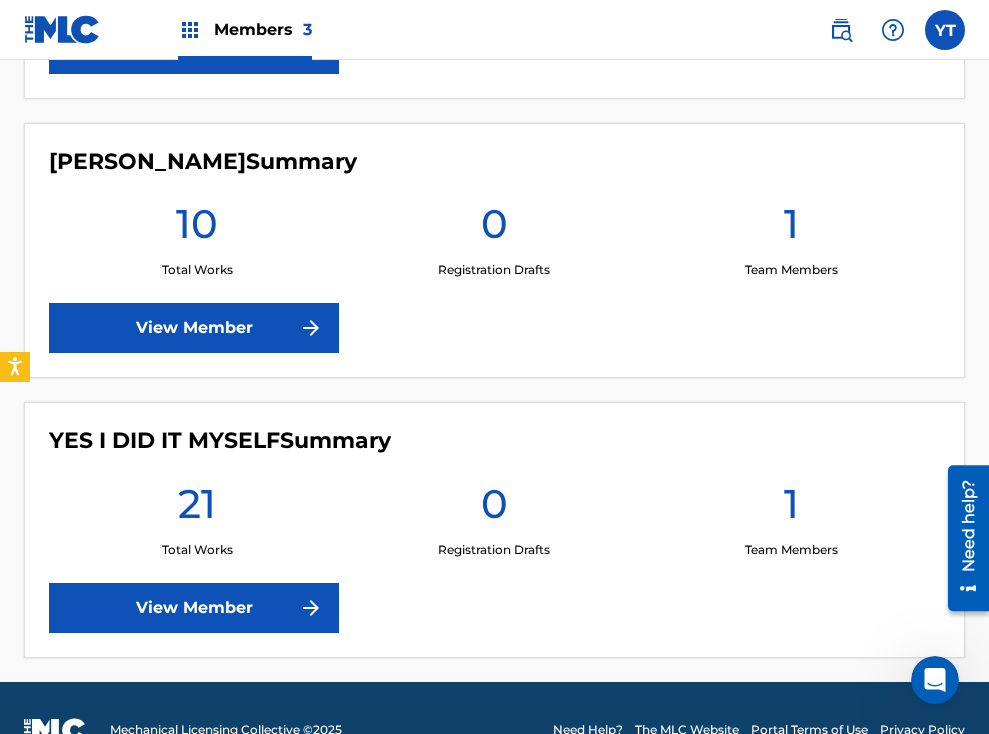 click on "View Member" at bounding box center [194, 608] 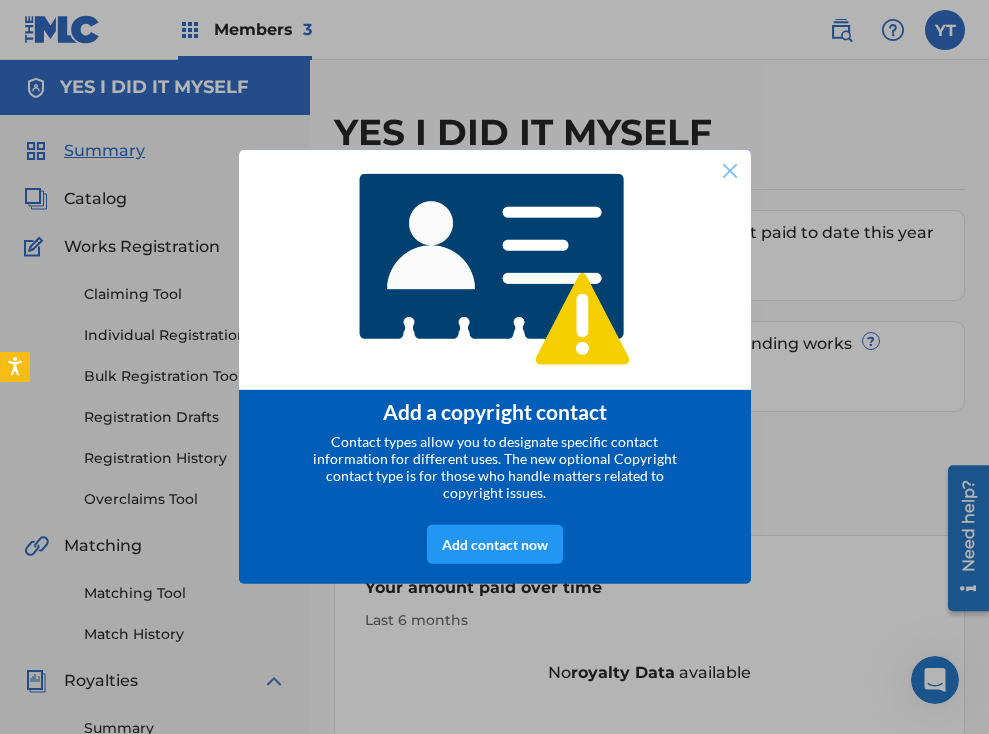 scroll, scrollTop: 0, scrollLeft: 0, axis: both 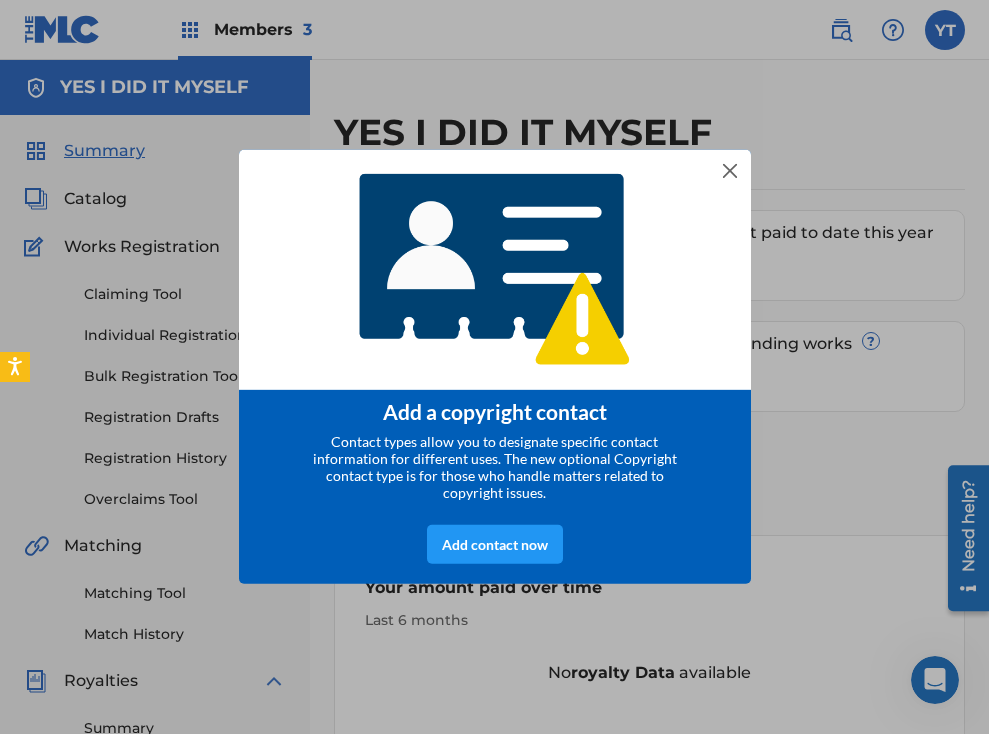 click at bounding box center (495, 269) 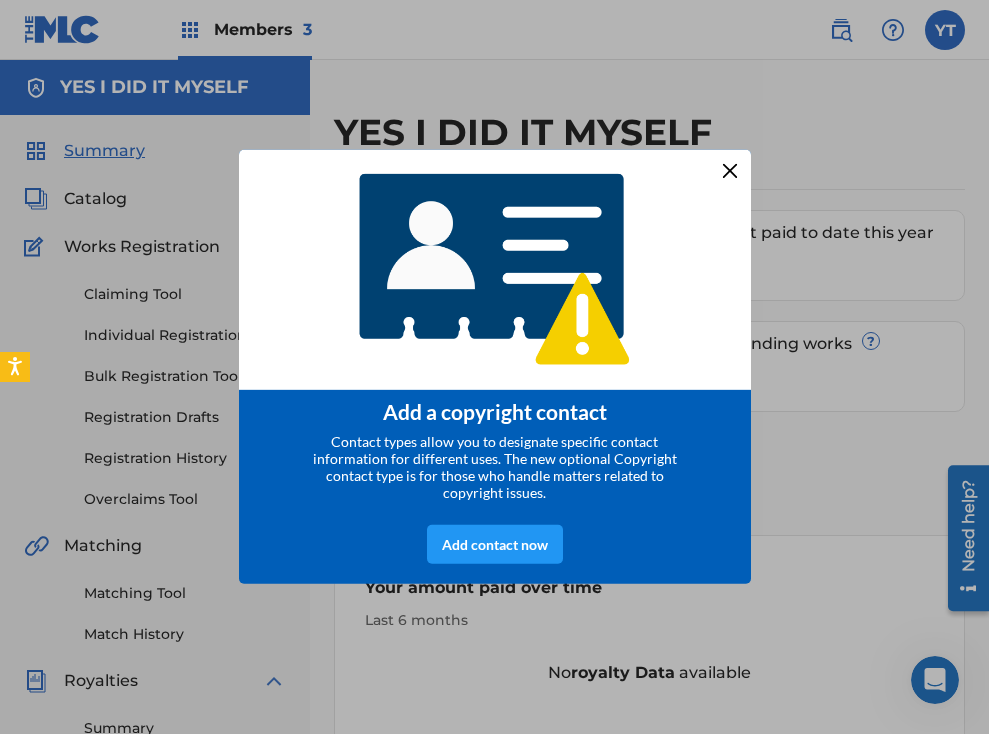 click at bounding box center [729, 171] 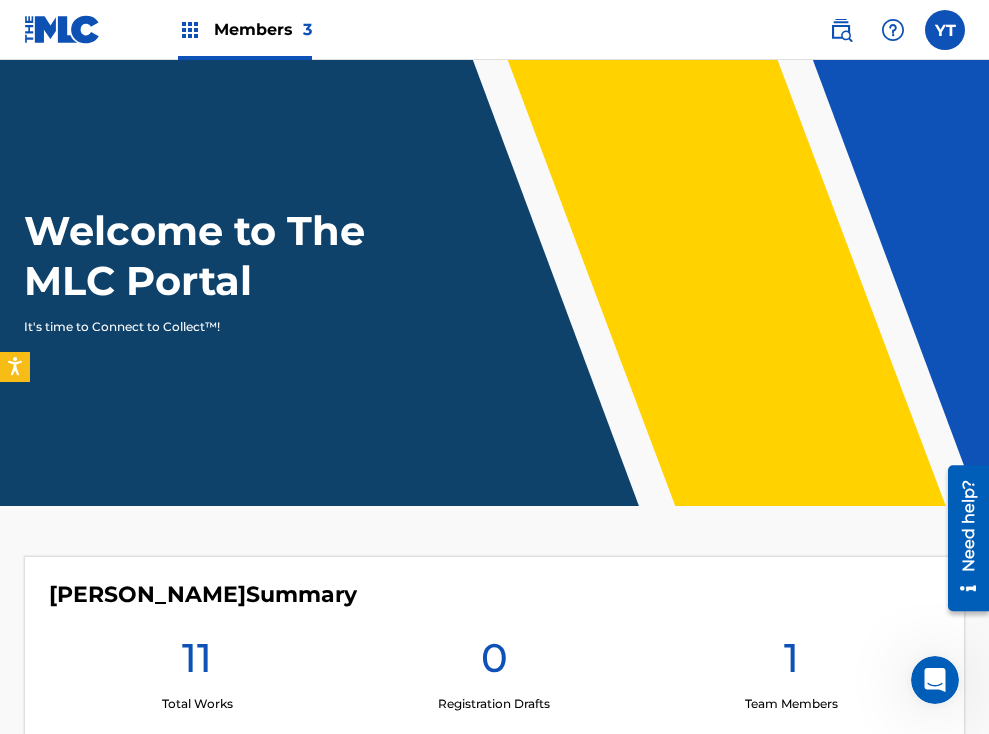 scroll, scrollTop: 713, scrollLeft: 0, axis: vertical 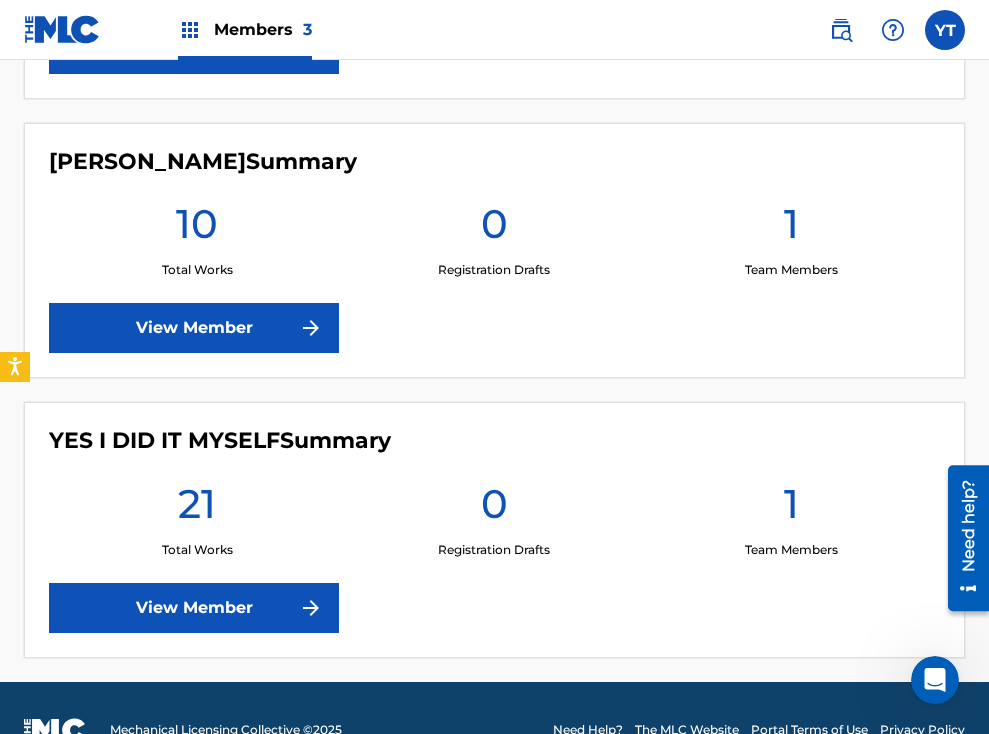 click on "View Member" at bounding box center [194, 328] 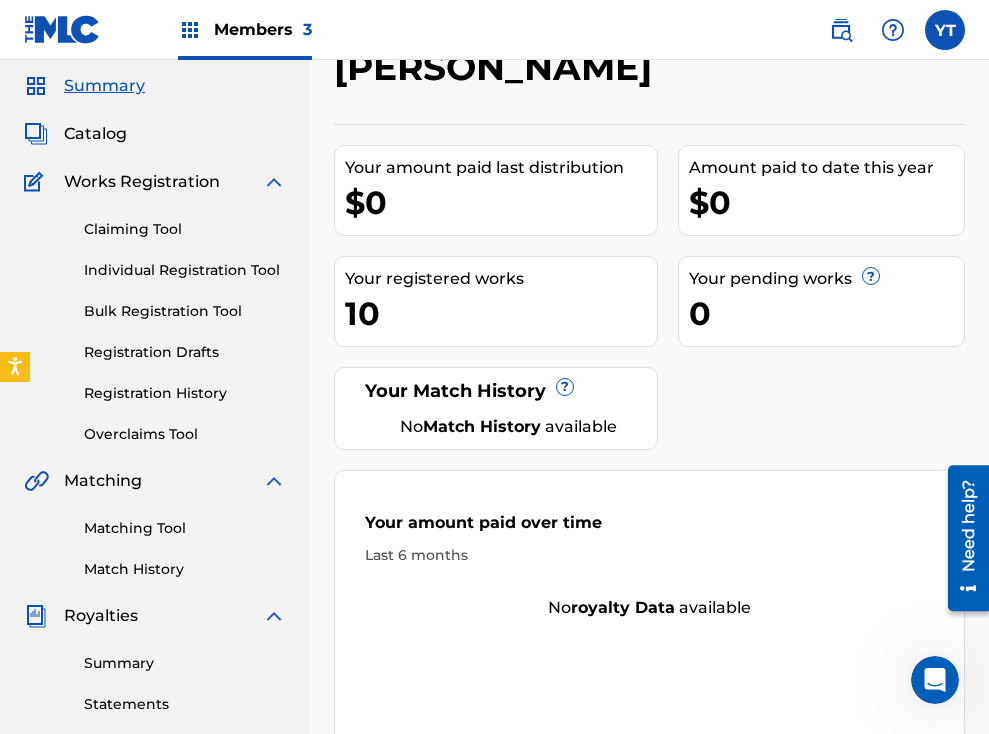 scroll, scrollTop: 0, scrollLeft: 0, axis: both 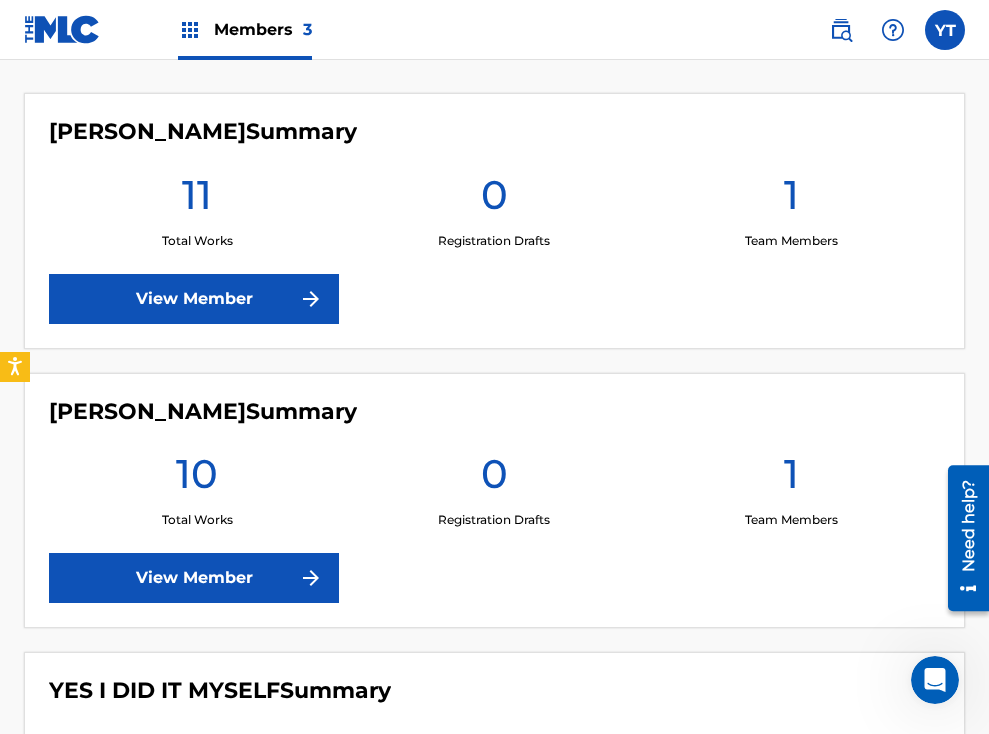 click on "View Member" at bounding box center [194, 299] 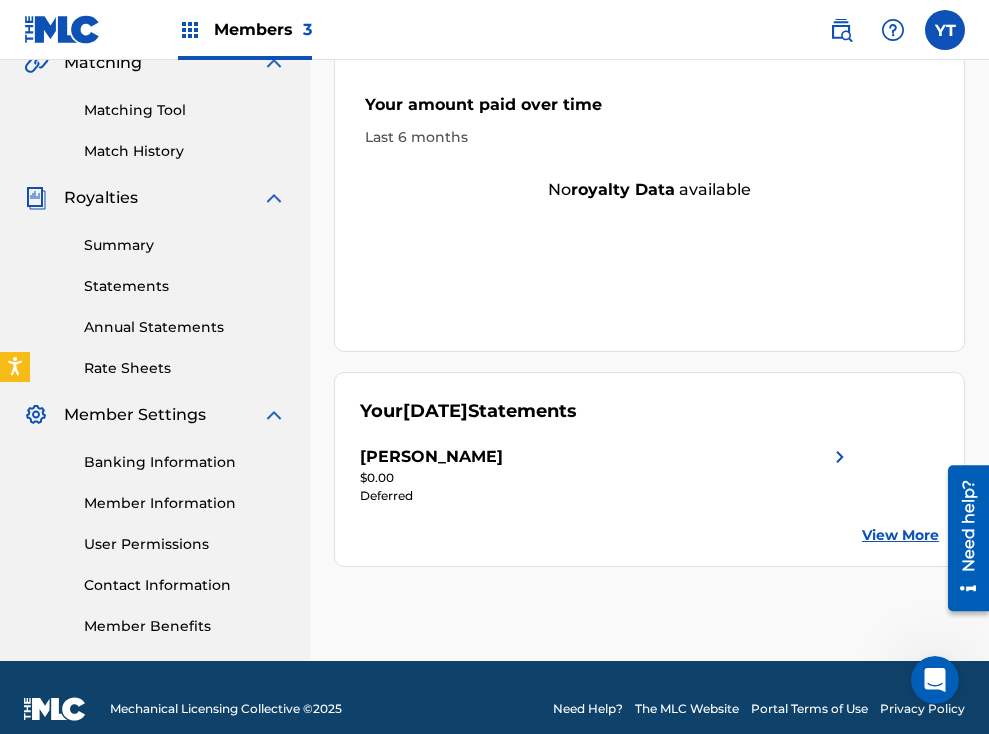 scroll, scrollTop: 491, scrollLeft: 0, axis: vertical 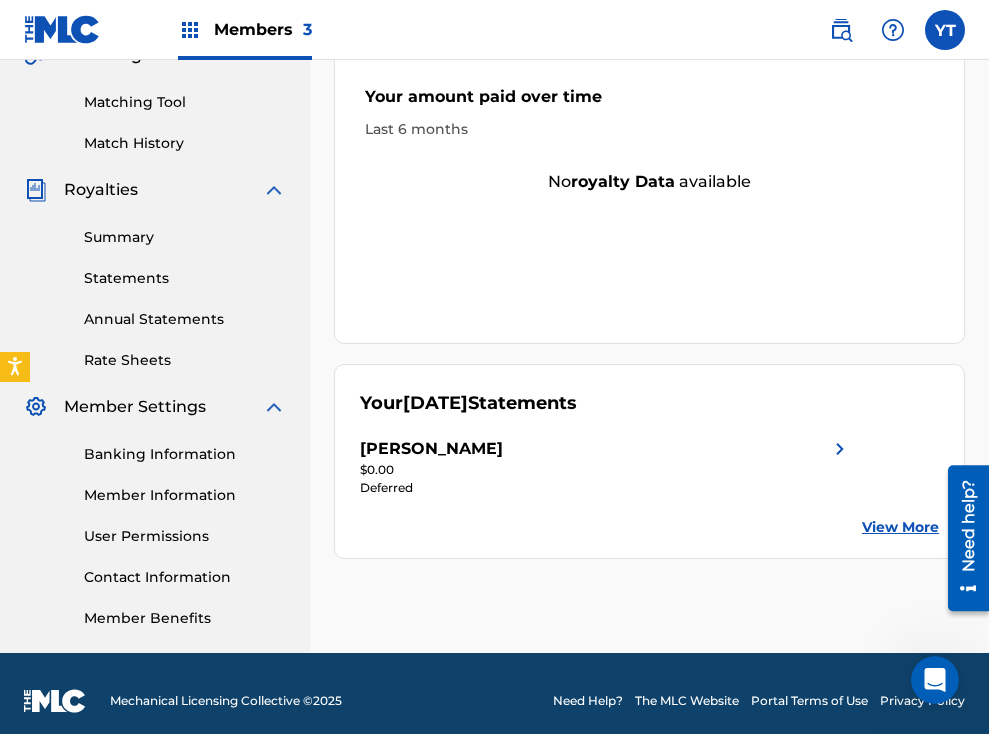 click on "View More" at bounding box center (900, 527) 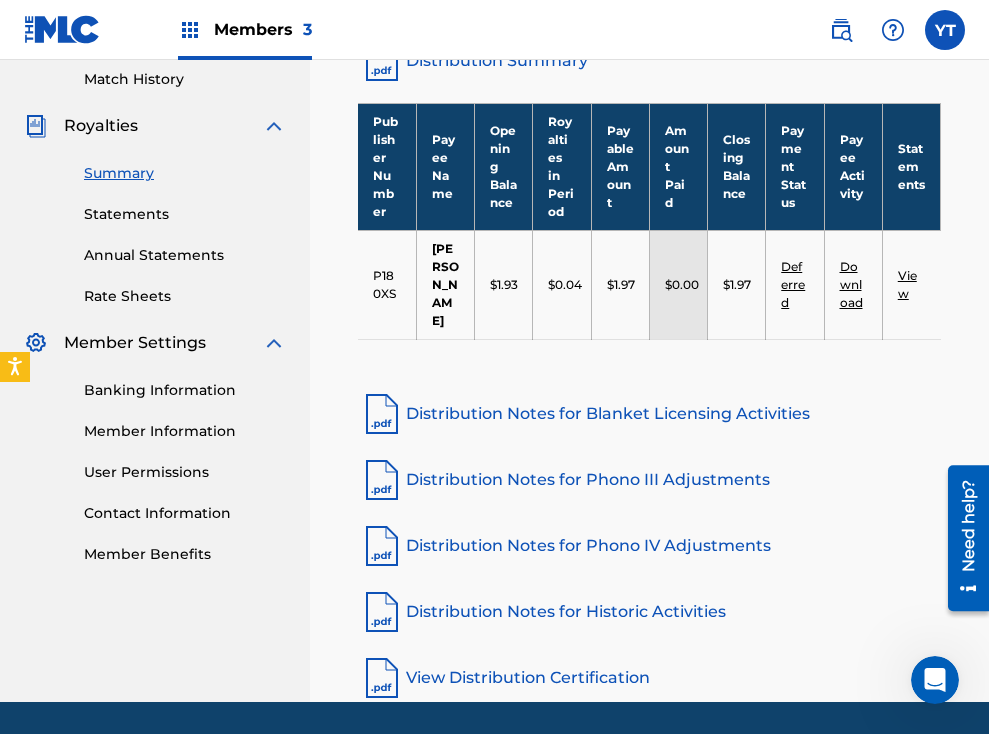 scroll, scrollTop: 554, scrollLeft: 0, axis: vertical 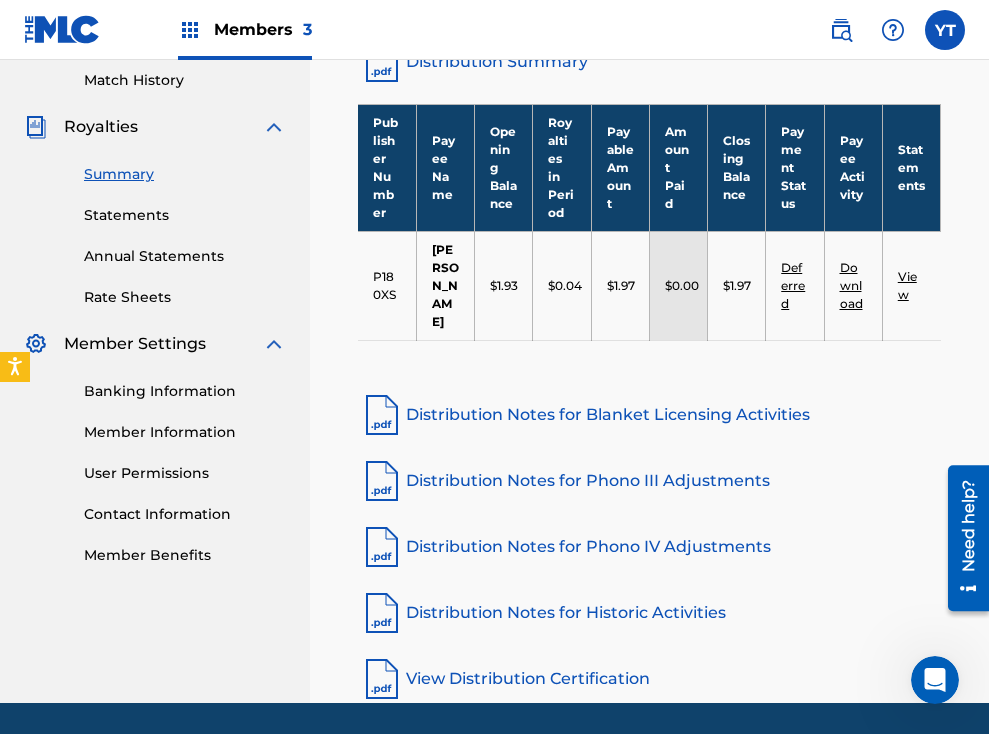 click on "$1.97" at bounding box center (737, 285) 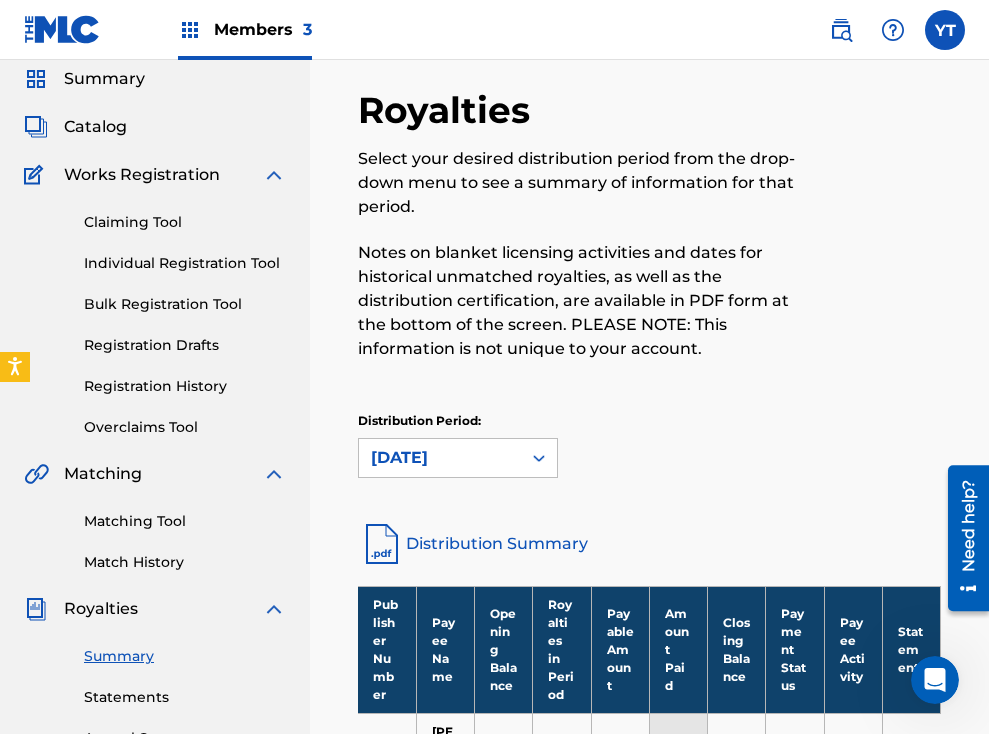 scroll, scrollTop: 0, scrollLeft: 0, axis: both 